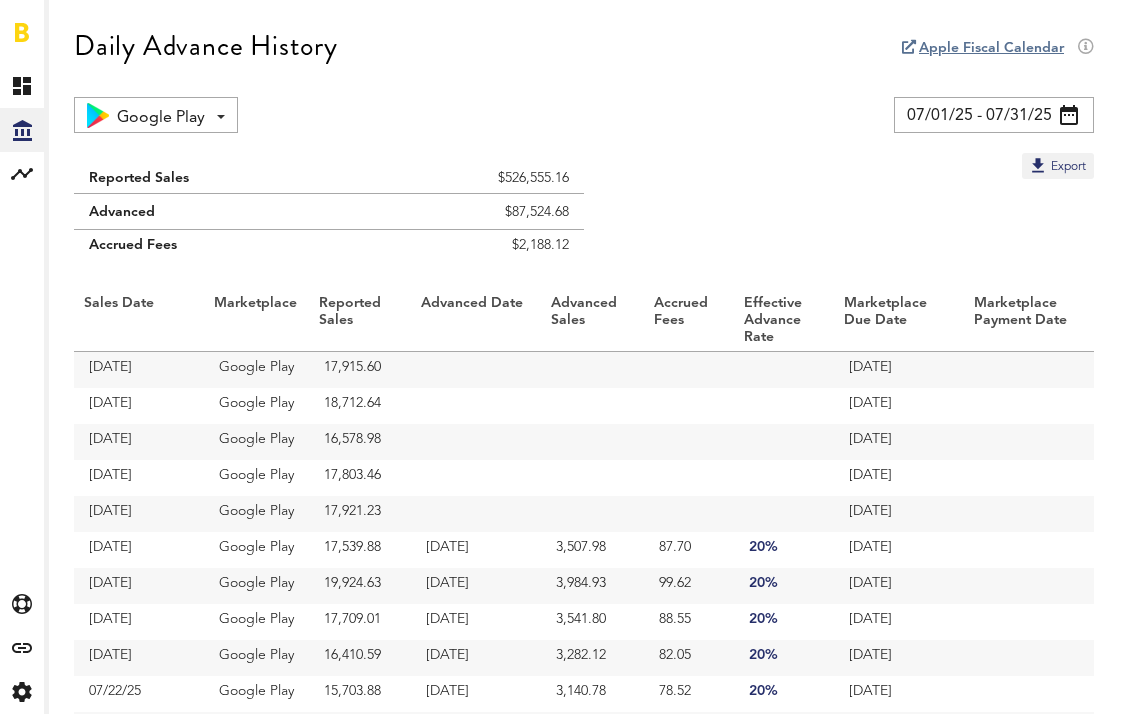 scroll, scrollTop: 0, scrollLeft: 0, axis: both 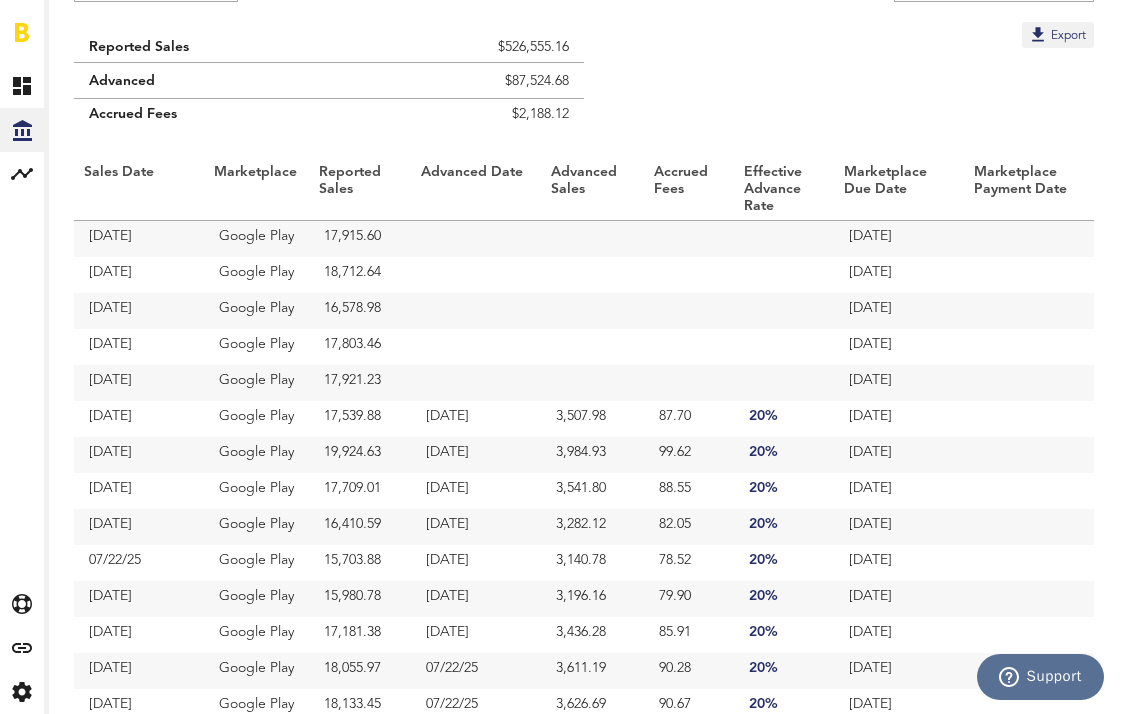 click on "Reported Sales     $526,555.16         Advanced     $87,524.68         Accrued Fees     $2,188.12               Export          Sales Date   Marketplace     Reported Sales   Advanced Date   Advanced Sales   Accrued Fees   Effective Advance Rate    Marketplace Due Date     Marketplace Payment Date         07/31/25     Google Play       17,915.60                  08/15/25            07/30/25     Google Play       18,712.64                  08/15/25            07/29/25     Google Play       16,578.98                  08/15/25            07/28/25     Google Play       17,803.46                  08/15/25            07/27/25     Google Play       17,921.23                  08/15/25            07/26/25     Google Play       17,539.88    07/29/25   3,507.98   87.70         Marketplace   $17,539.88         Advanced Sales   -$3,507.98       Accrued Fees   -$87.70           Effective Balance   $13,944.20        20%     08/15/25            07/25/25     Google Play       19,924.63    07/29/25   3,984.93   99.62" at bounding box center (584, 679) 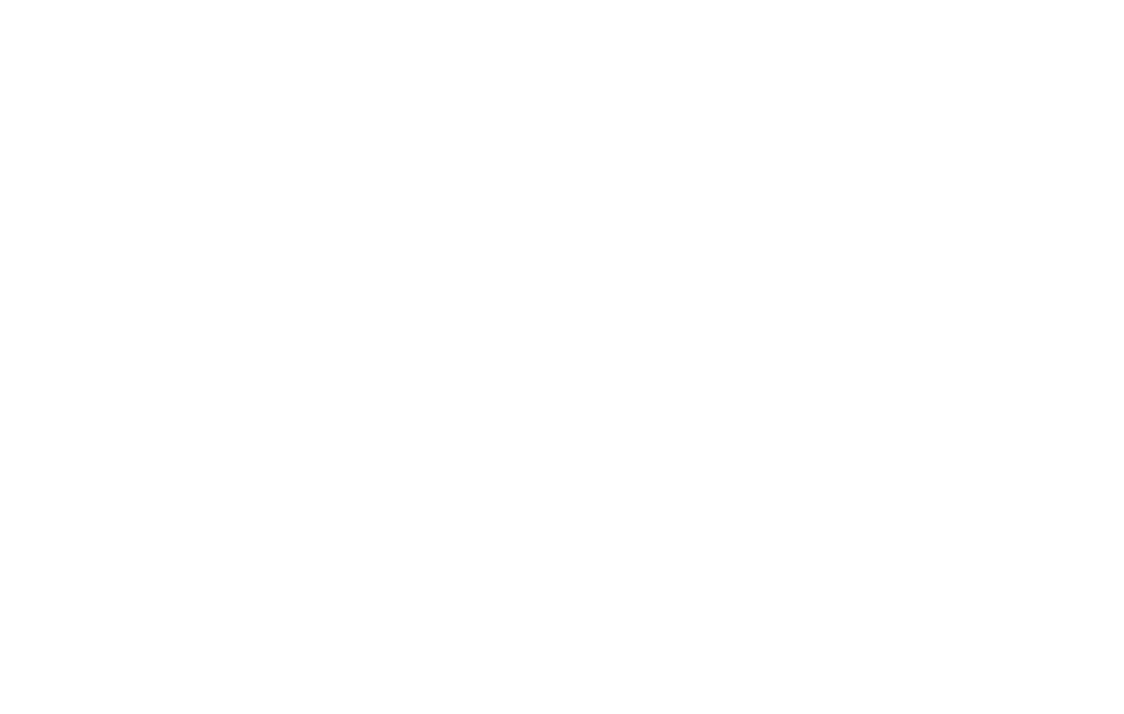 scroll, scrollTop: 0, scrollLeft: 0, axis: both 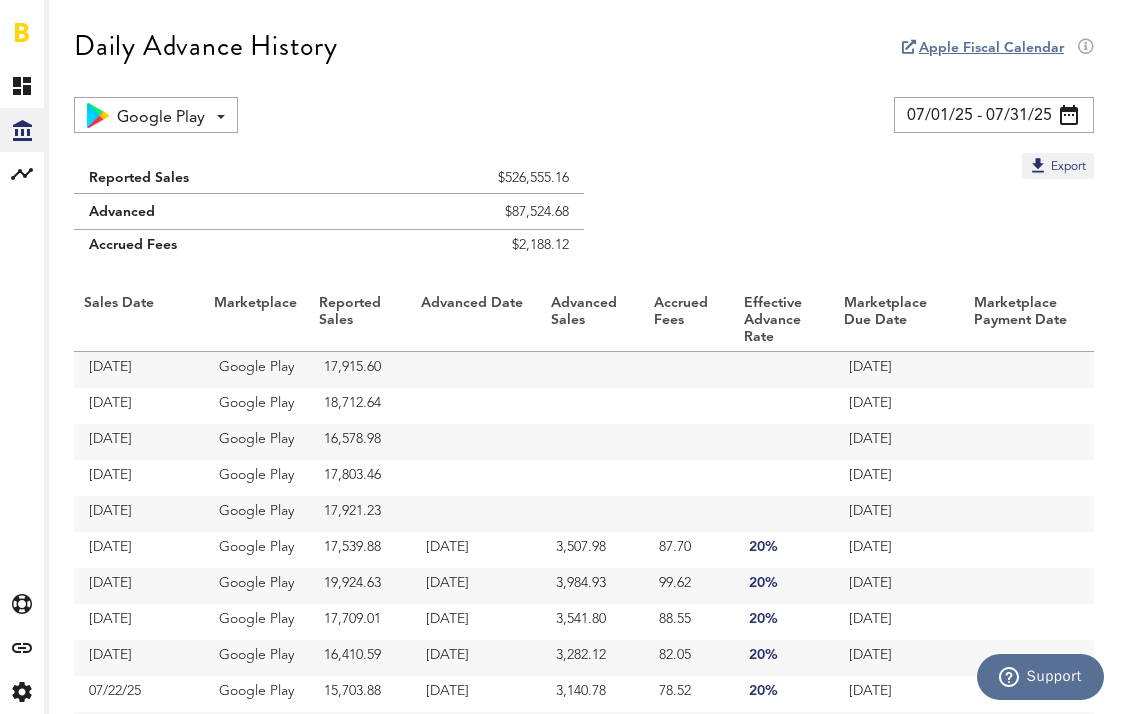 click on "07/01/25 - 07/31/25" at bounding box center [994, 115] 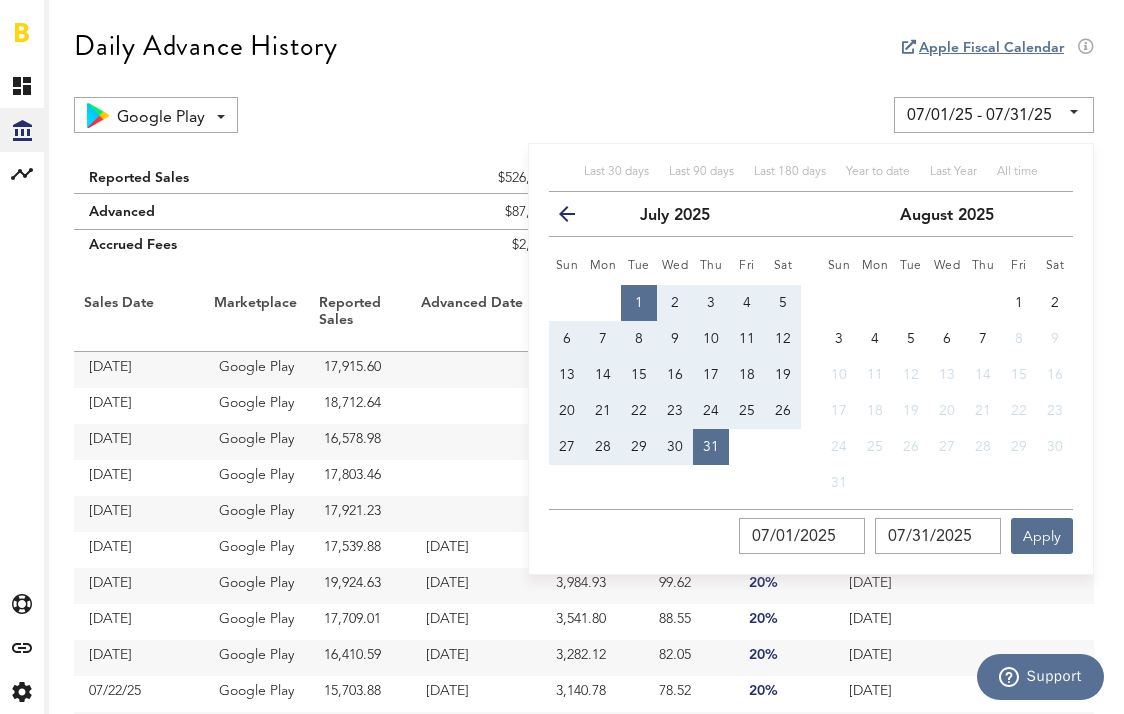click on "1" at bounding box center [639, 303] 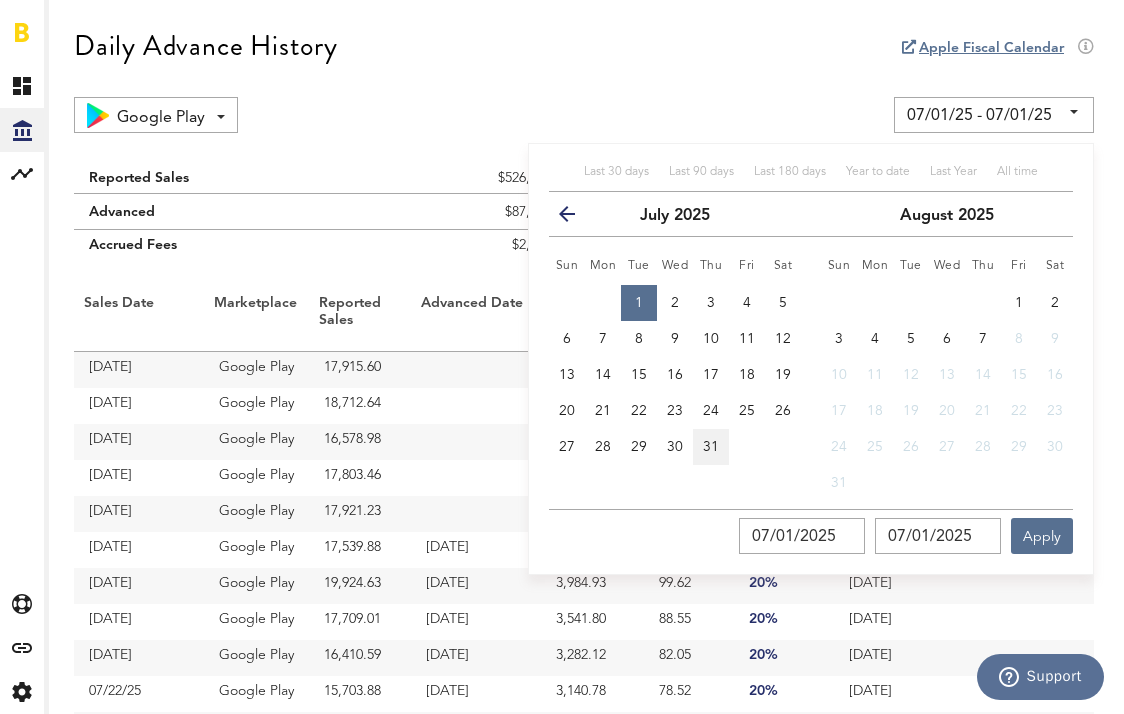 click on "31" at bounding box center [711, 447] 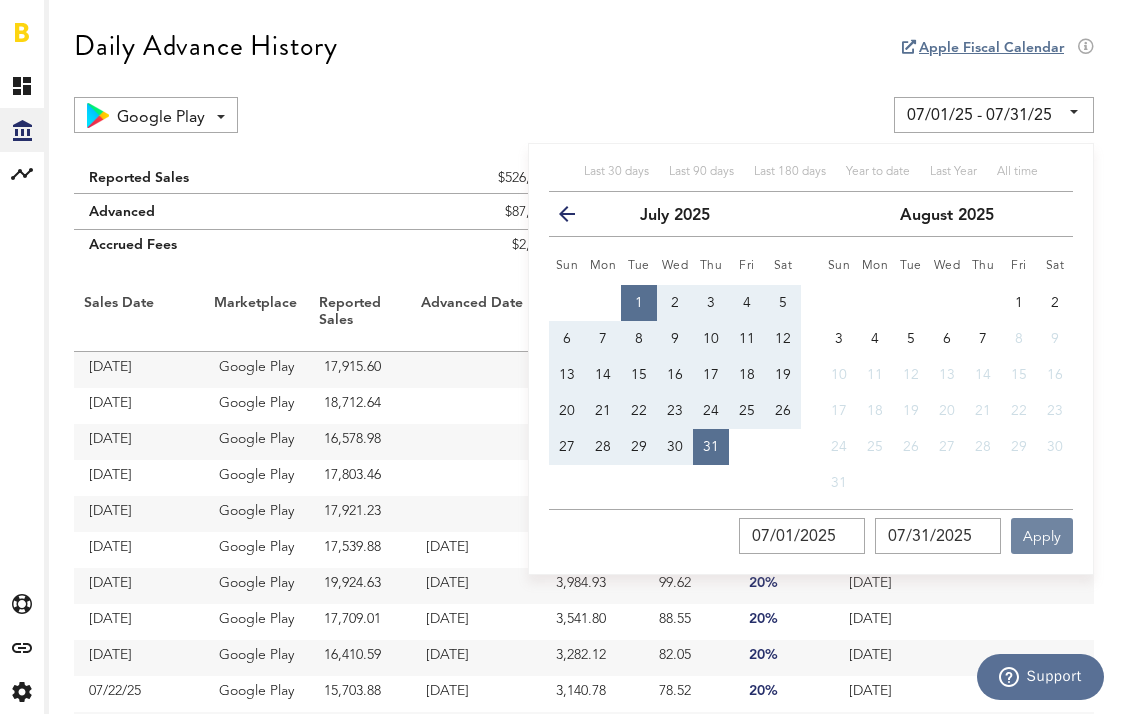 click on "Apply" at bounding box center (1042, 536) 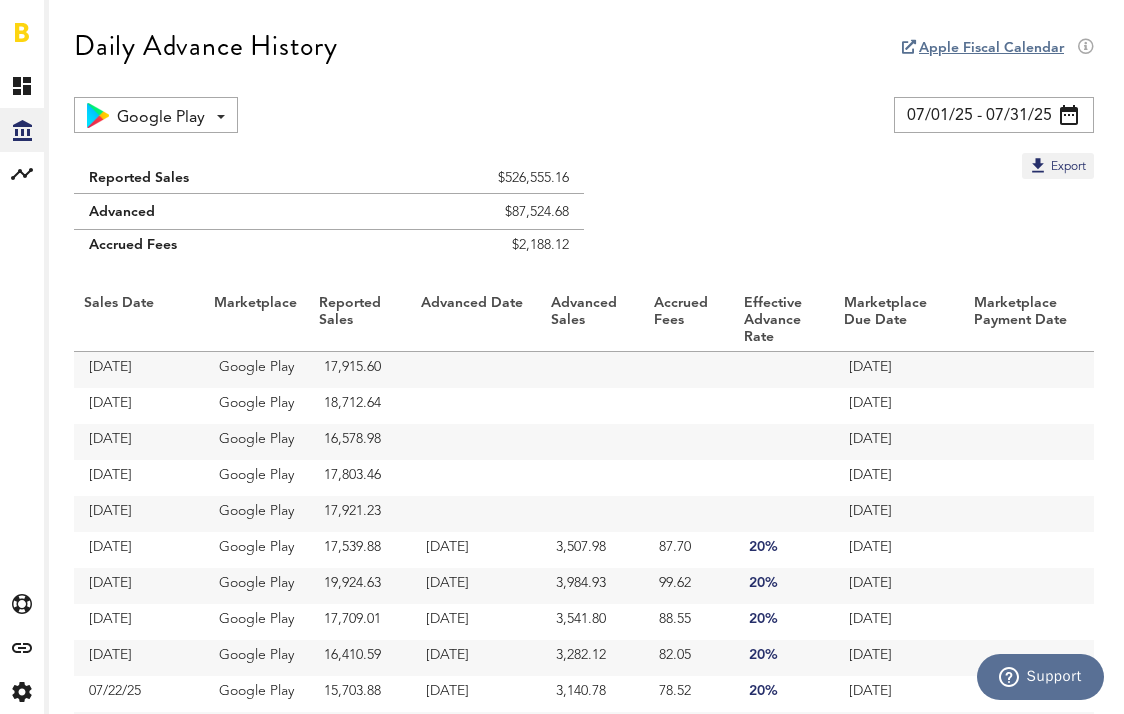 click on "Reported Sales     $526,555.16         Advanced     $87,524.68         Accrued Fees     $2,188.12               Export          Sales Date   Marketplace     Reported Sales   Advanced Date   Advanced Sales   Accrued Fees   Effective Advance Rate    Marketplace Due Date     Marketplace Payment Date         07/31/25     Google Play       17,915.60                  08/15/25            07/30/25     Google Play       18,712.64                  08/15/25            07/29/25     Google Play       16,578.98                  08/15/25            07/28/25     Google Play       17,803.46                  08/15/25            07/27/25     Google Play       17,921.23                  08/15/25            07/26/25     Google Play       17,539.88    07/29/25   3,507.98   87.70         Marketplace   $17,539.88         Advanced Sales   -$3,507.98       Accrued Fees   -$87.70           Effective Balance   $13,944.20        20%     08/15/25            07/25/25     Google Play       19,924.63    07/29/25   3,984.93   99.62" at bounding box center [584, 810] 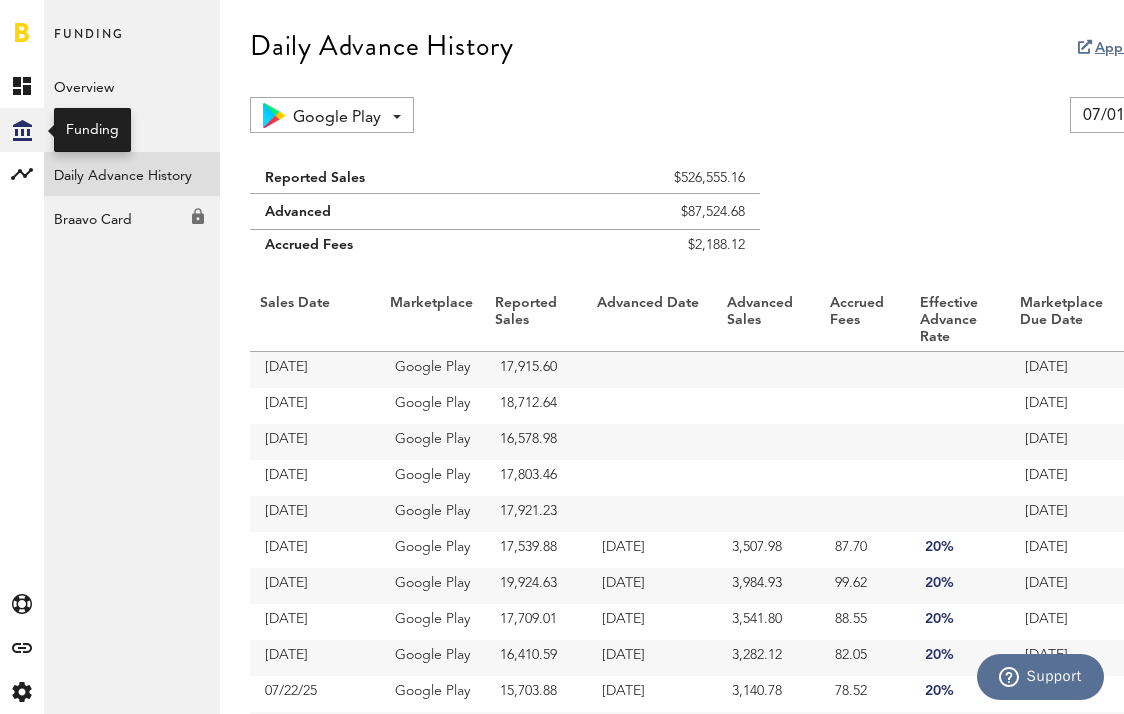 click on "Created with Sketch." 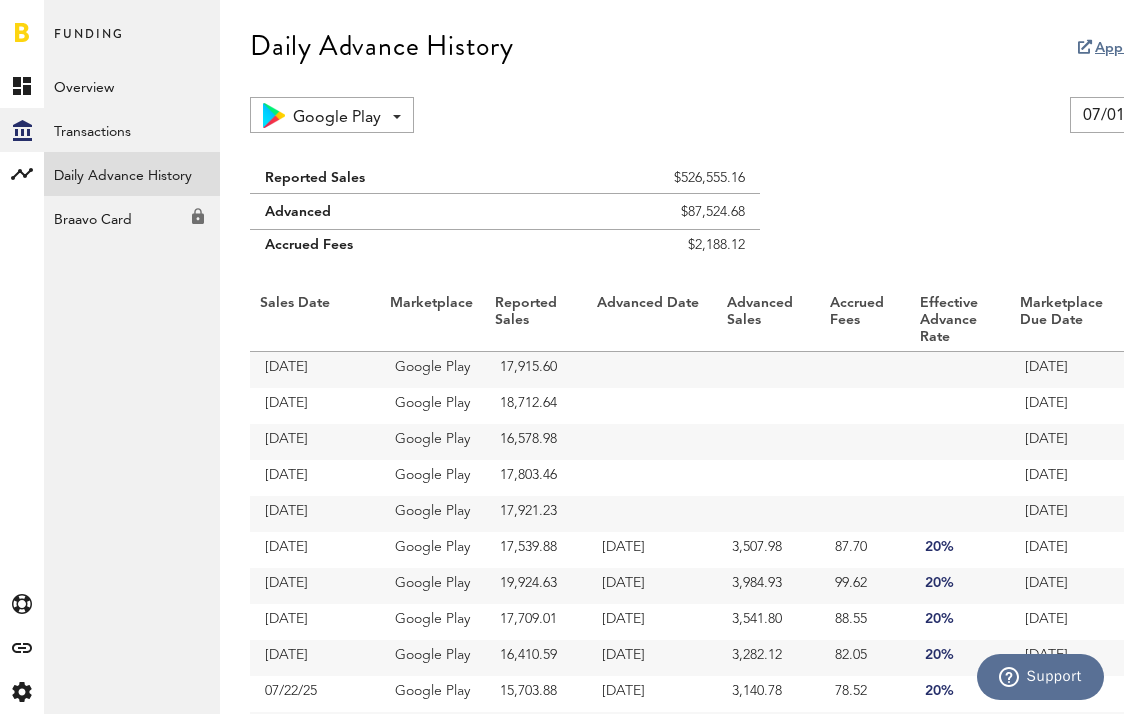 click on "Daily Advance History" at bounding box center (132, 174) 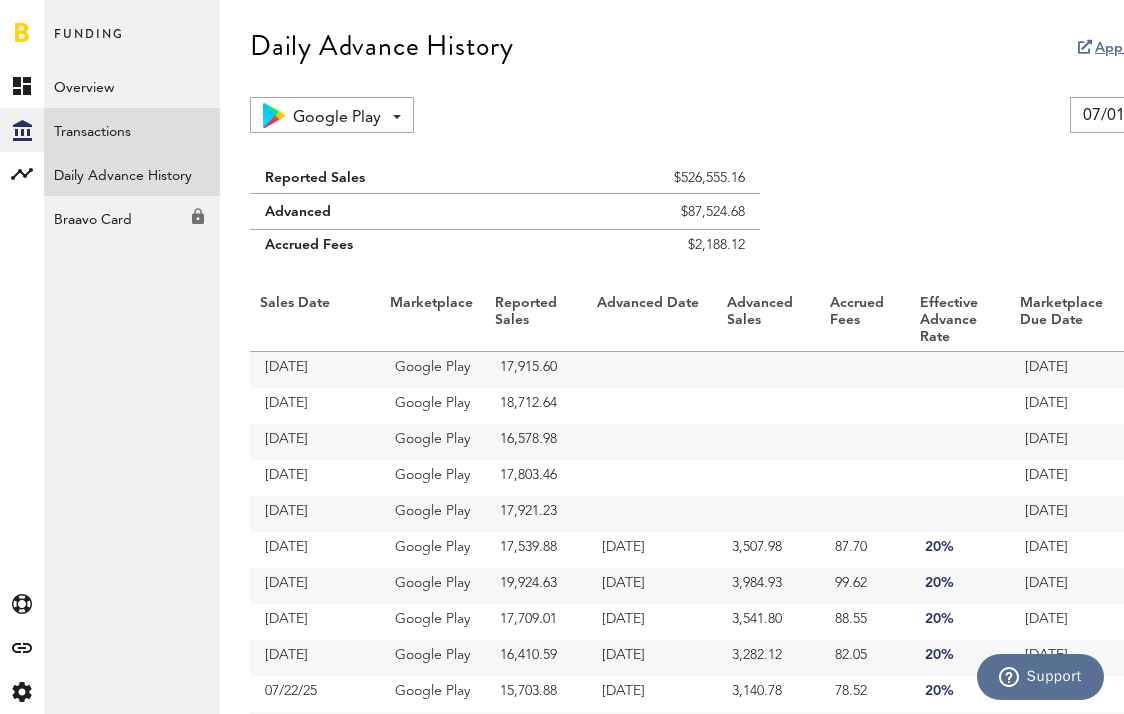 click on "Transactions" at bounding box center (132, 130) 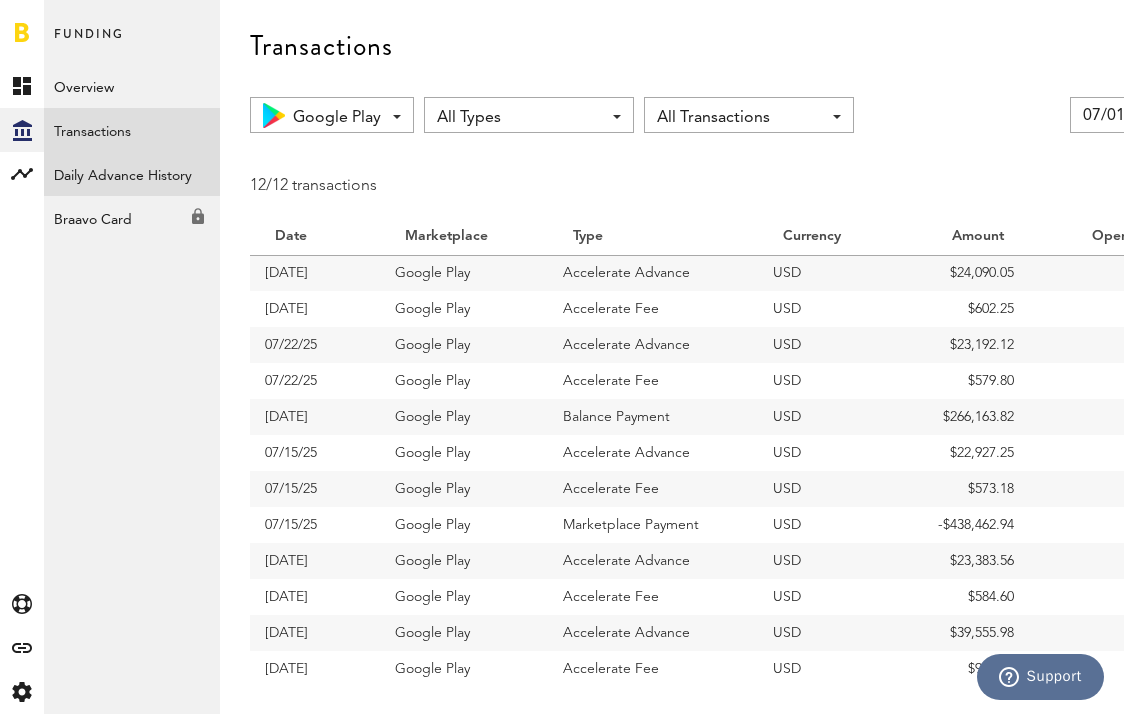 click on "Daily Advance History" at bounding box center [132, 174] 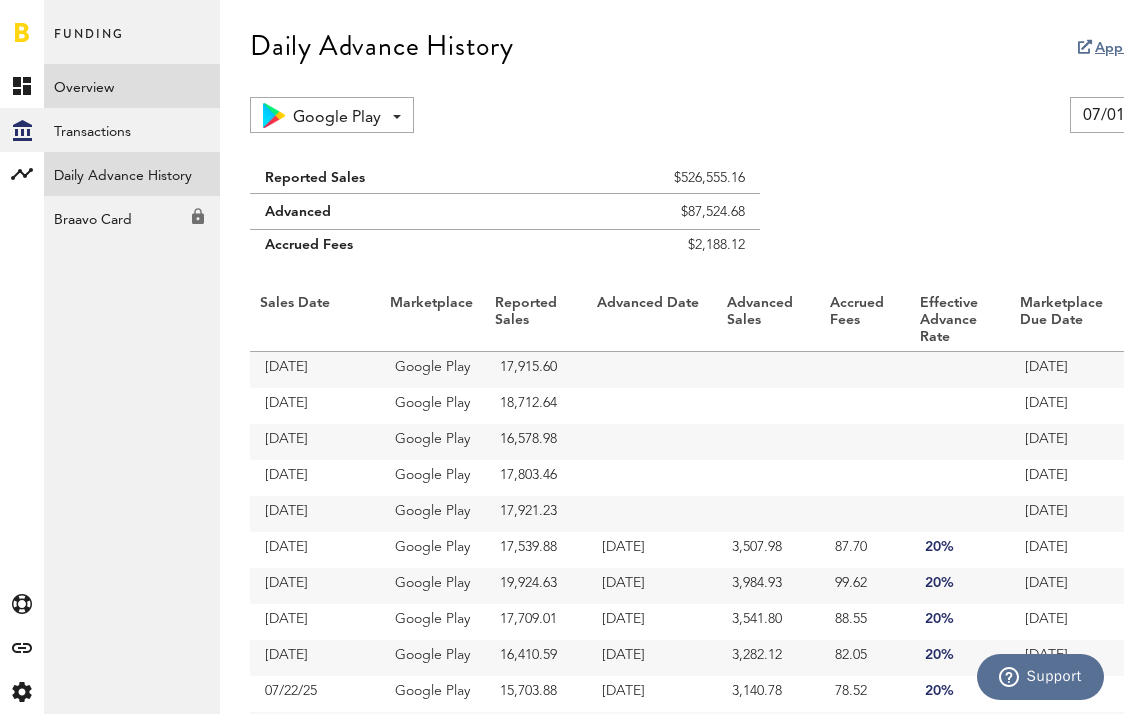 click on "Overview" at bounding box center [132, 86] 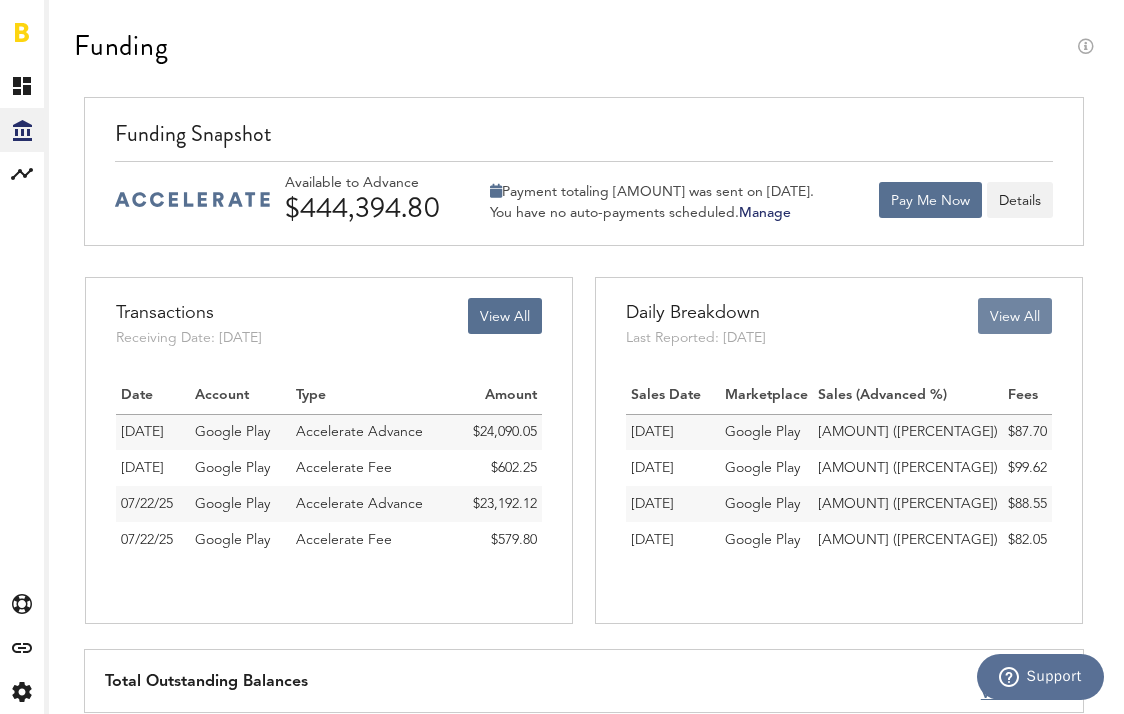 click on "View All" at bounding box center [1015, 316] 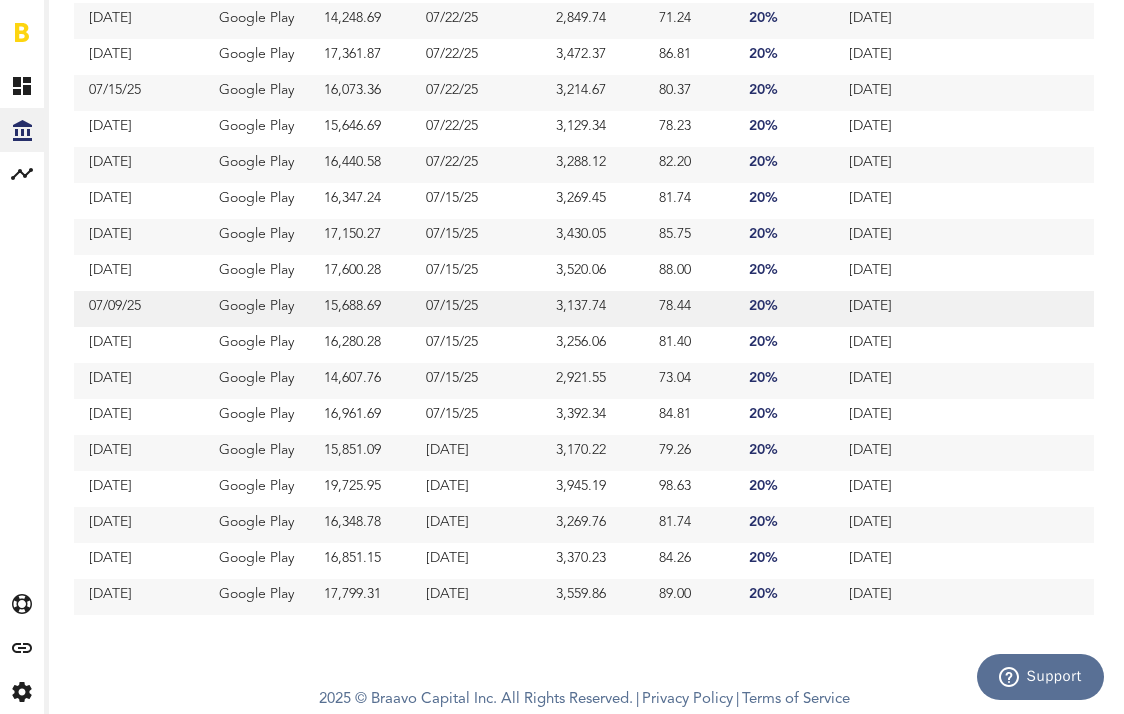 scroll, scrollTop: 194, scrollLeft: 0, axis: vertical 